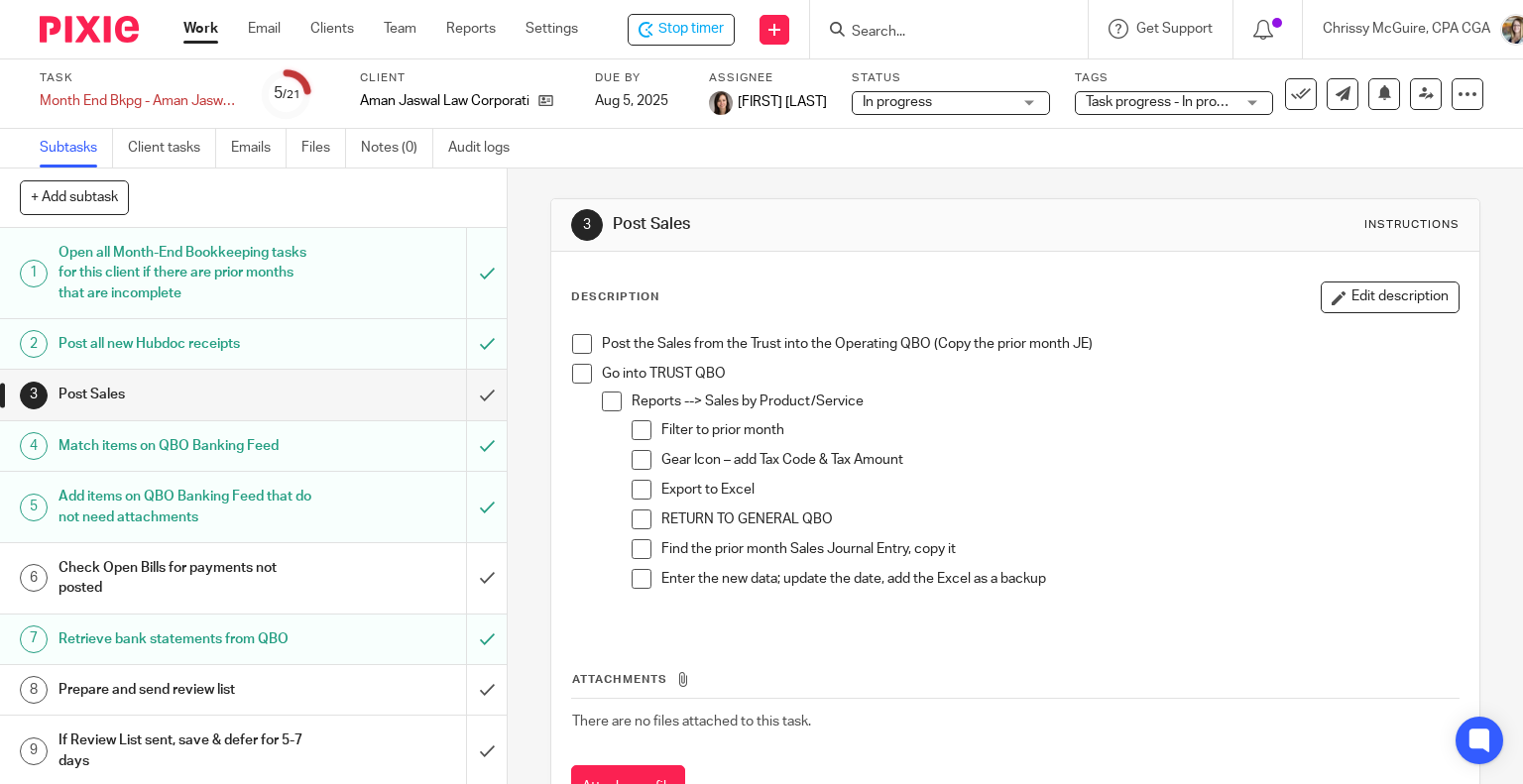 scroll, scrollTop: 0, scrollLeft: 0, axis: both 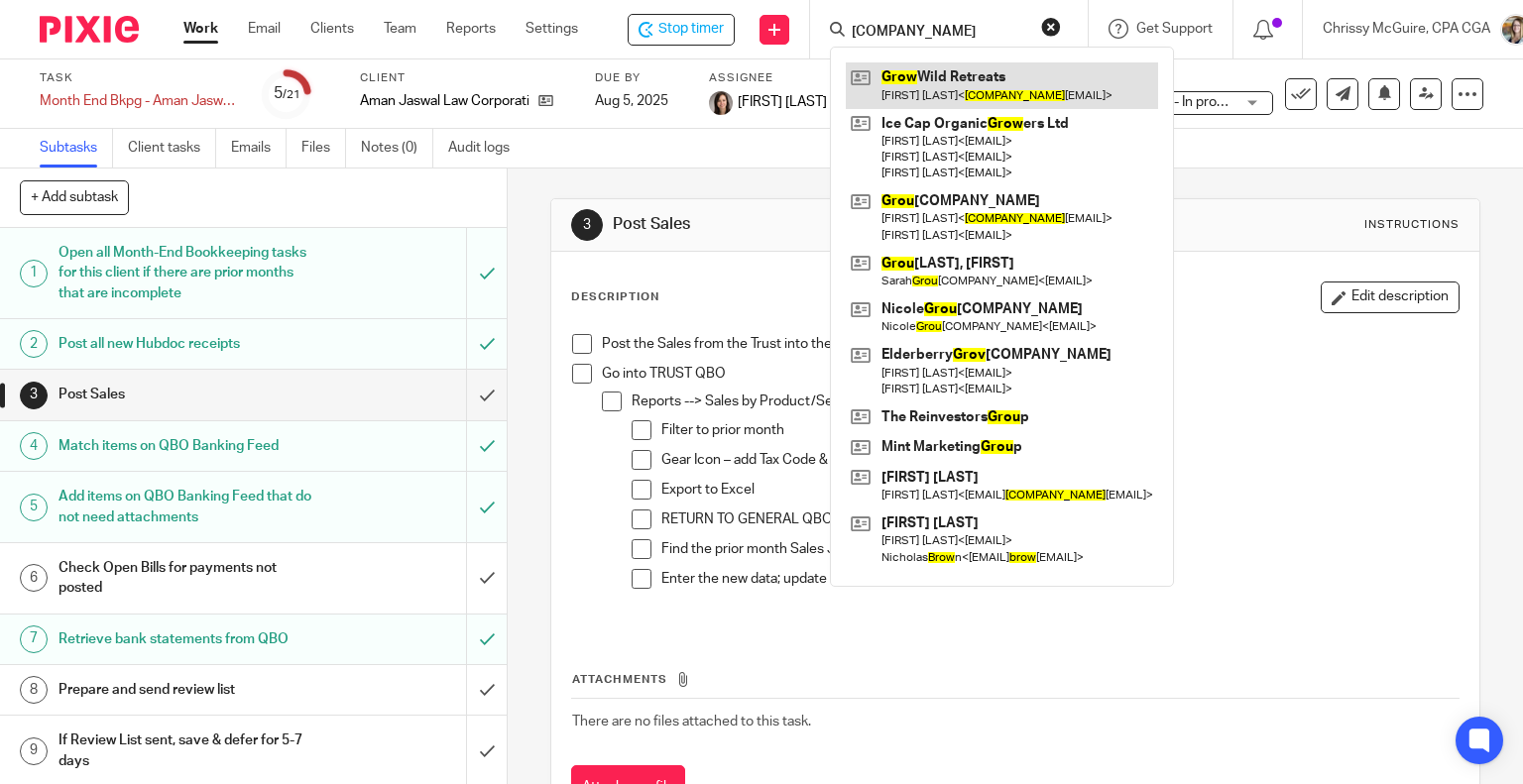 type on "grow" 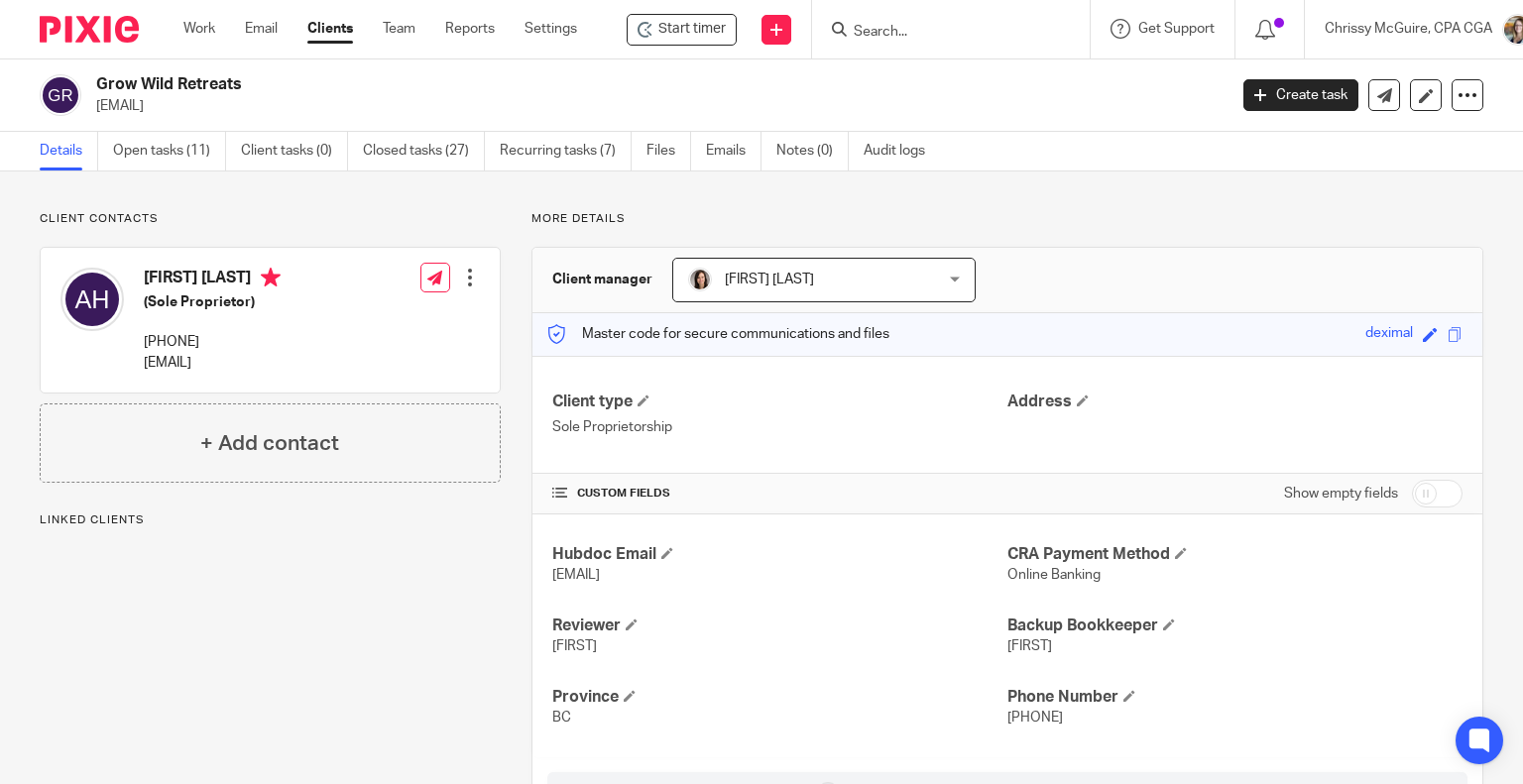 scroll, scrollTop: 0, scrollLeft: 0, axis: both 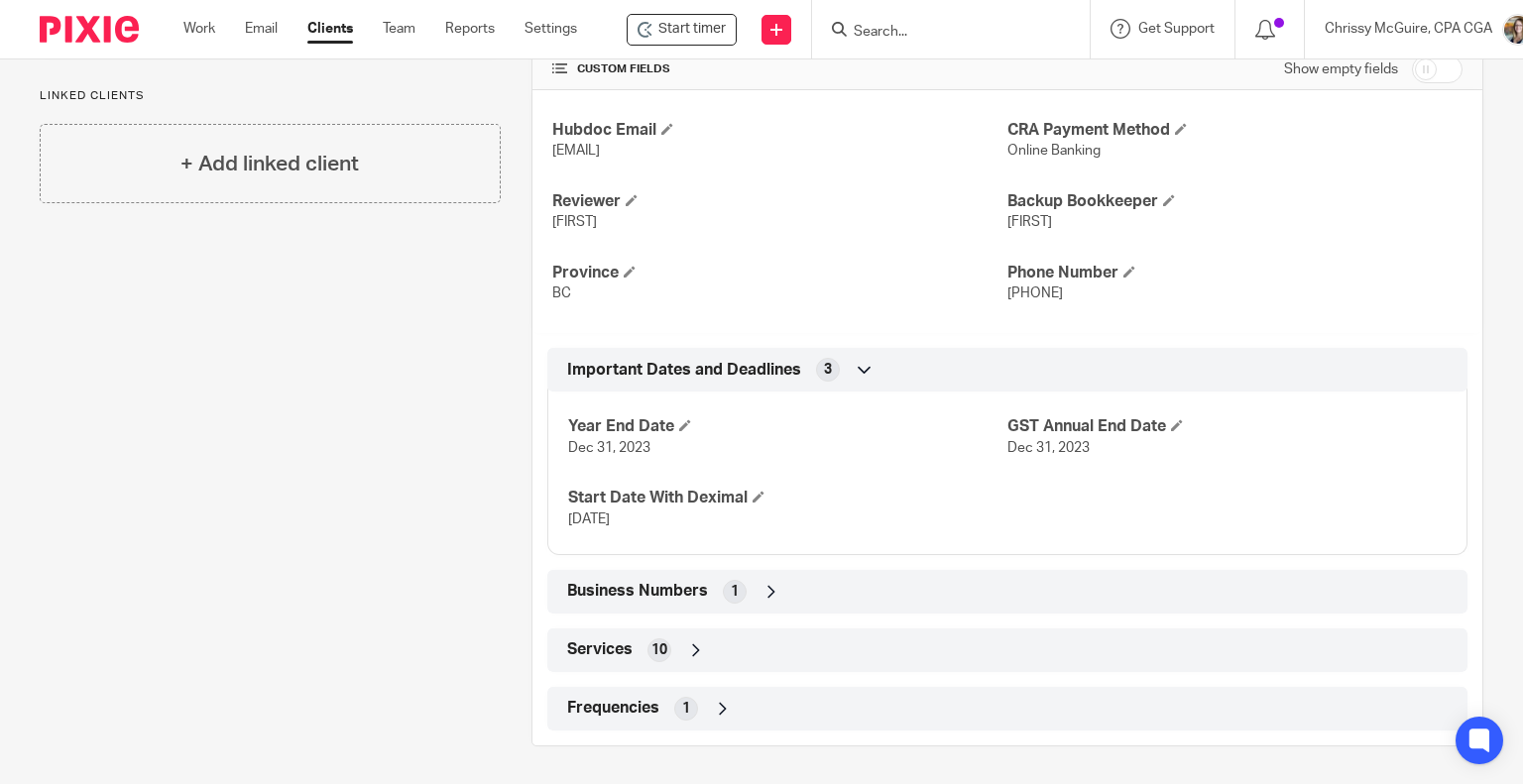 click at bounding box center [771, 592] 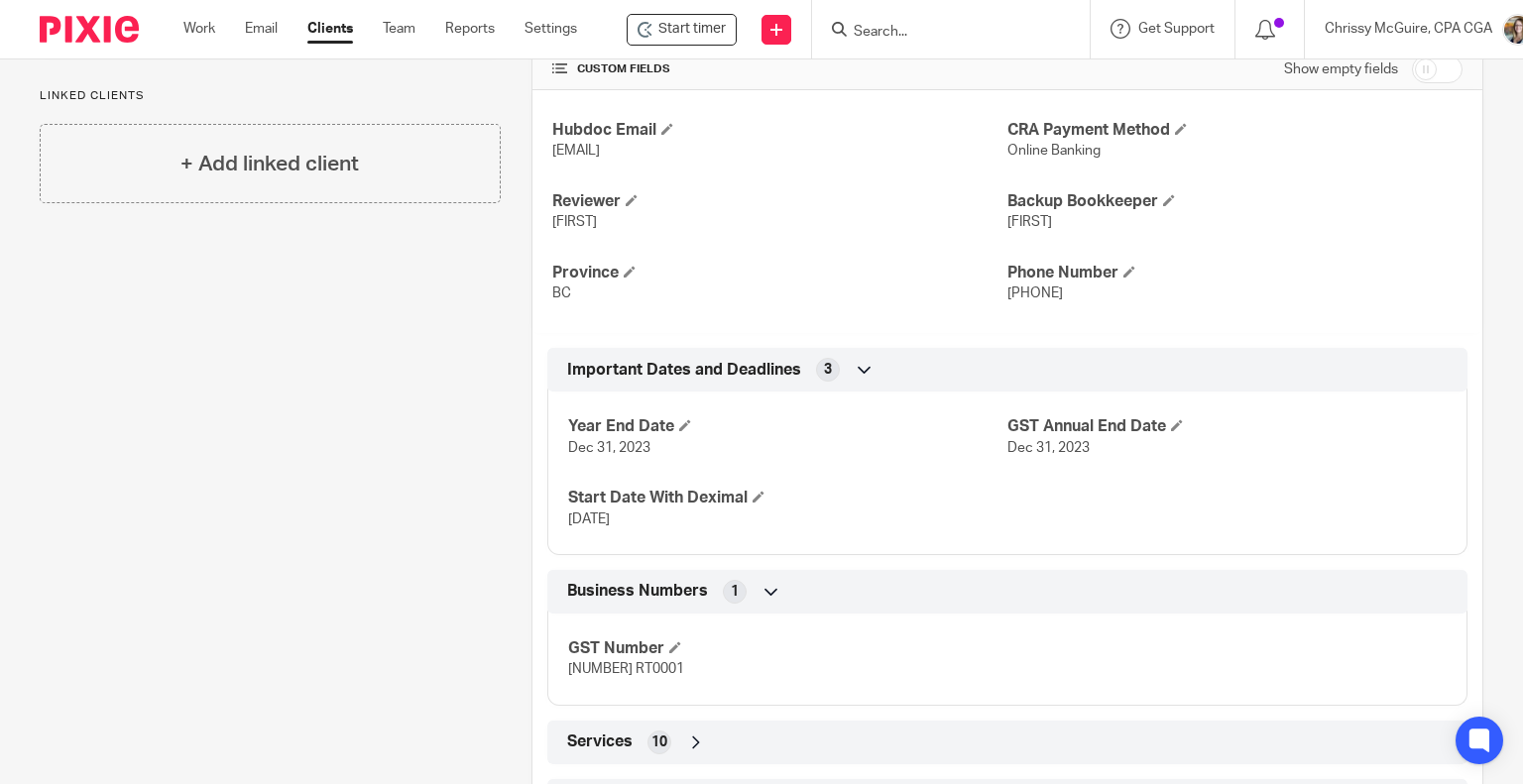 scroll, scrollTop: 0, scrollLeft: 0, axis: both 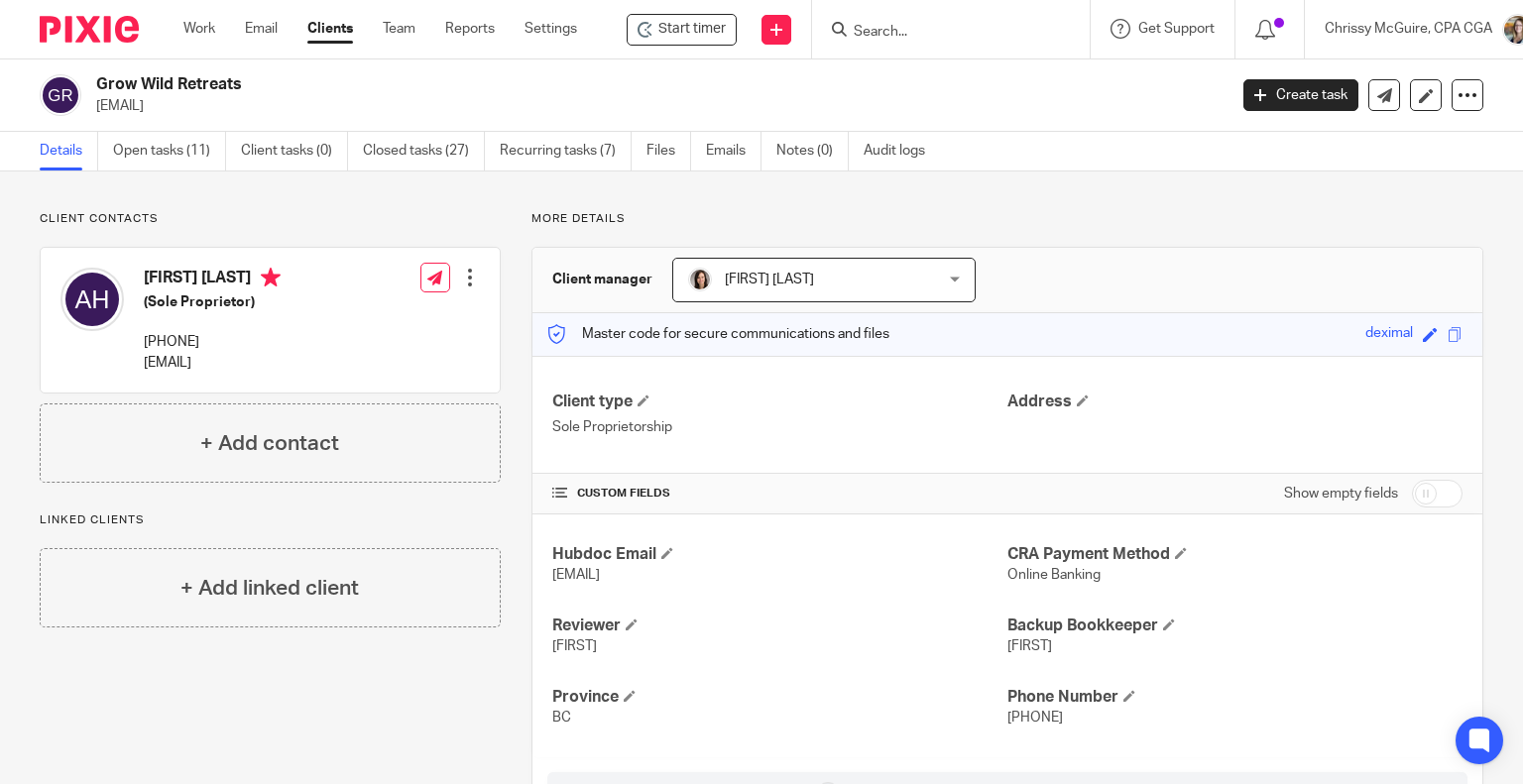 click at bounding box center (470, 278) 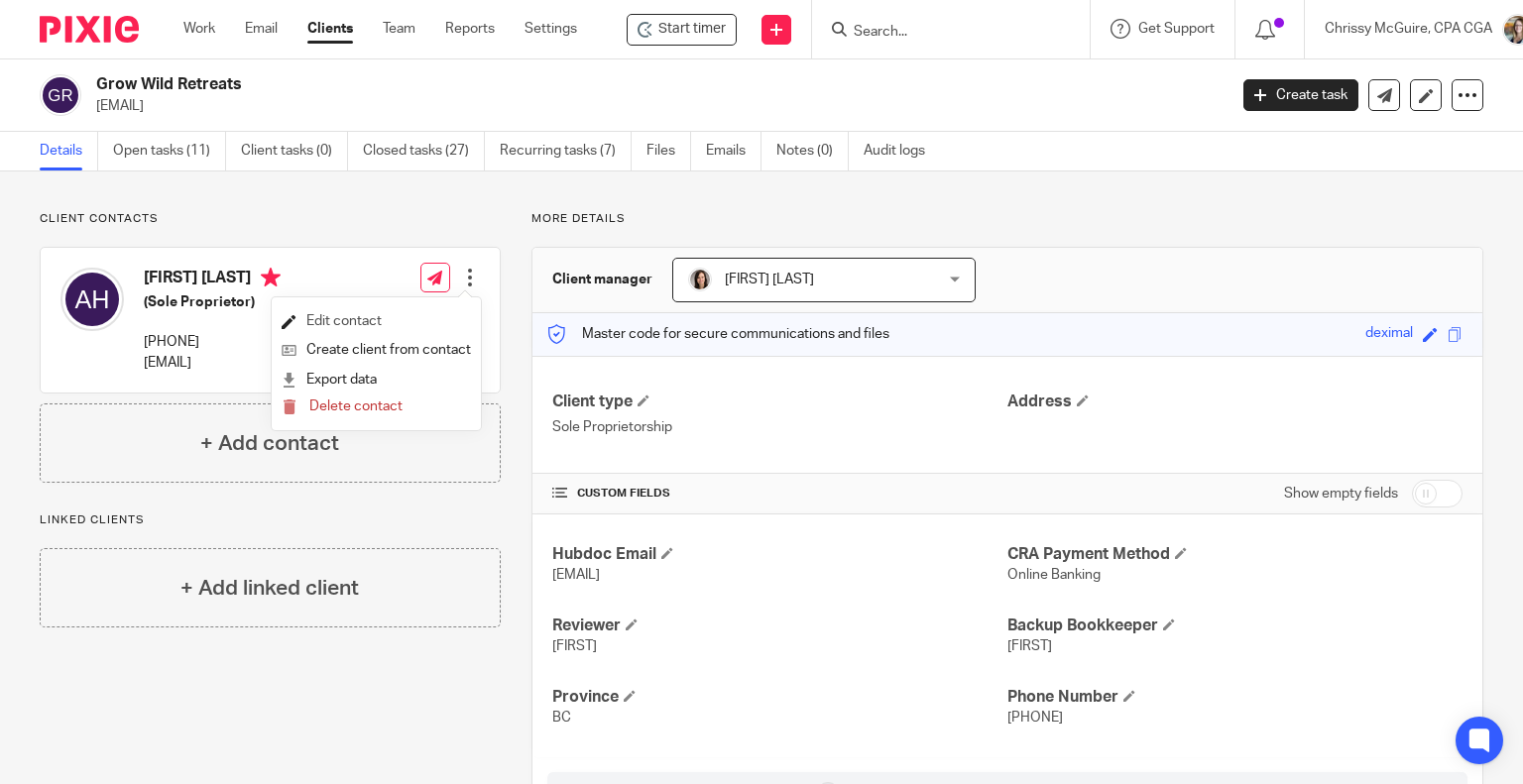 click on "Edit contact" at bounding box center [376, 321] 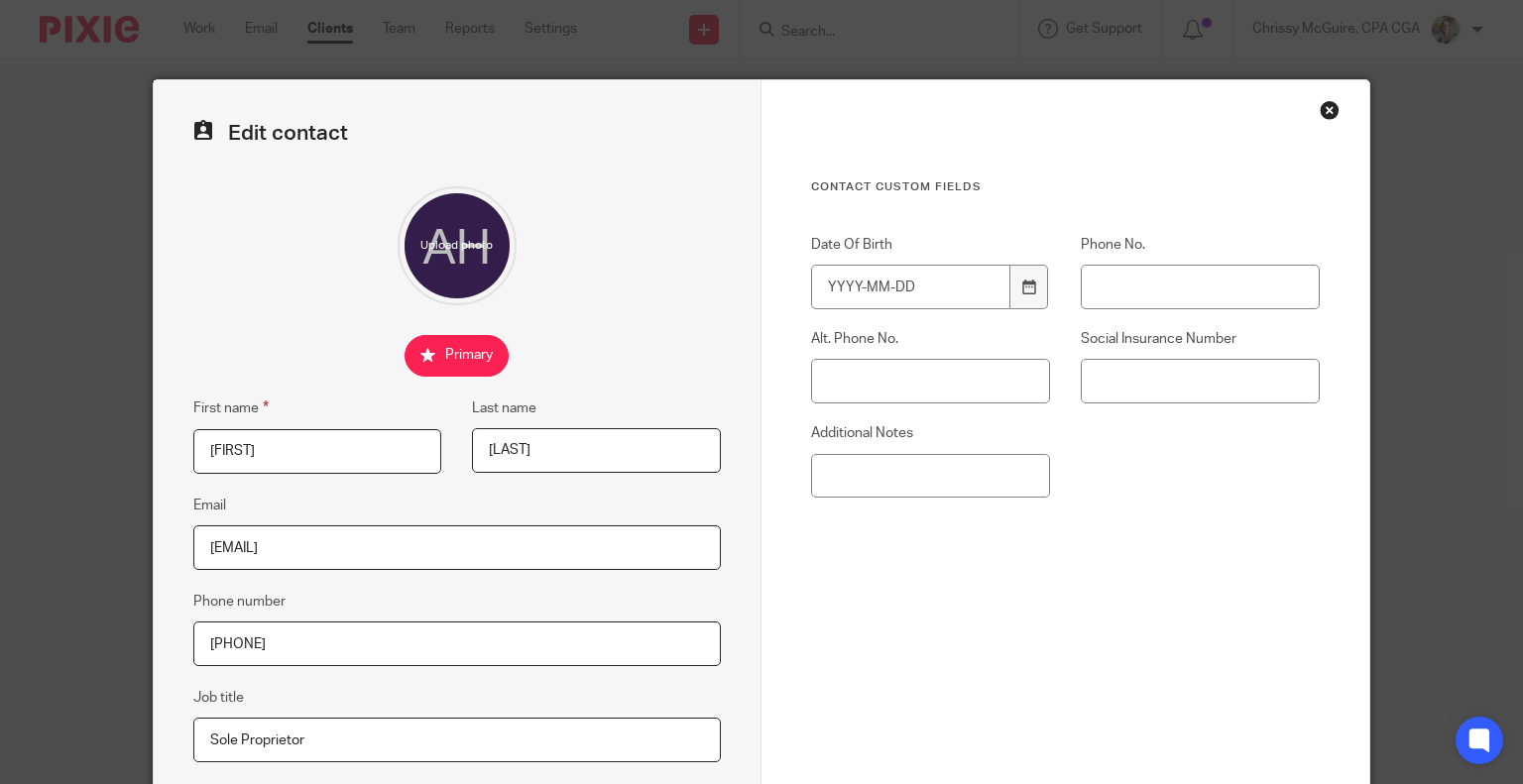 scroll, scrollTop: 0, scrollLeft: 0, axis: both 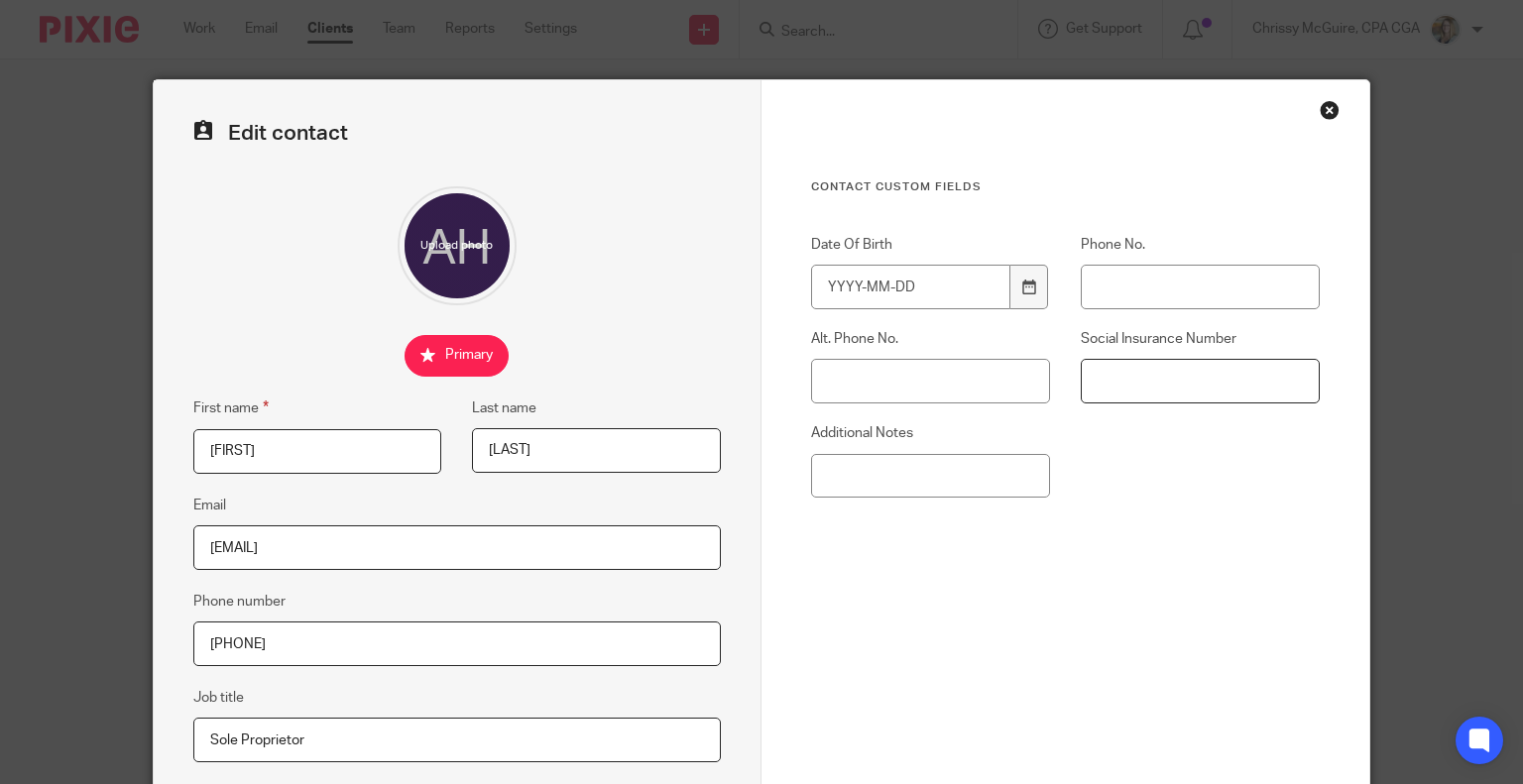 click on "Social Insurance Number" at bounding box center (1200, 381) 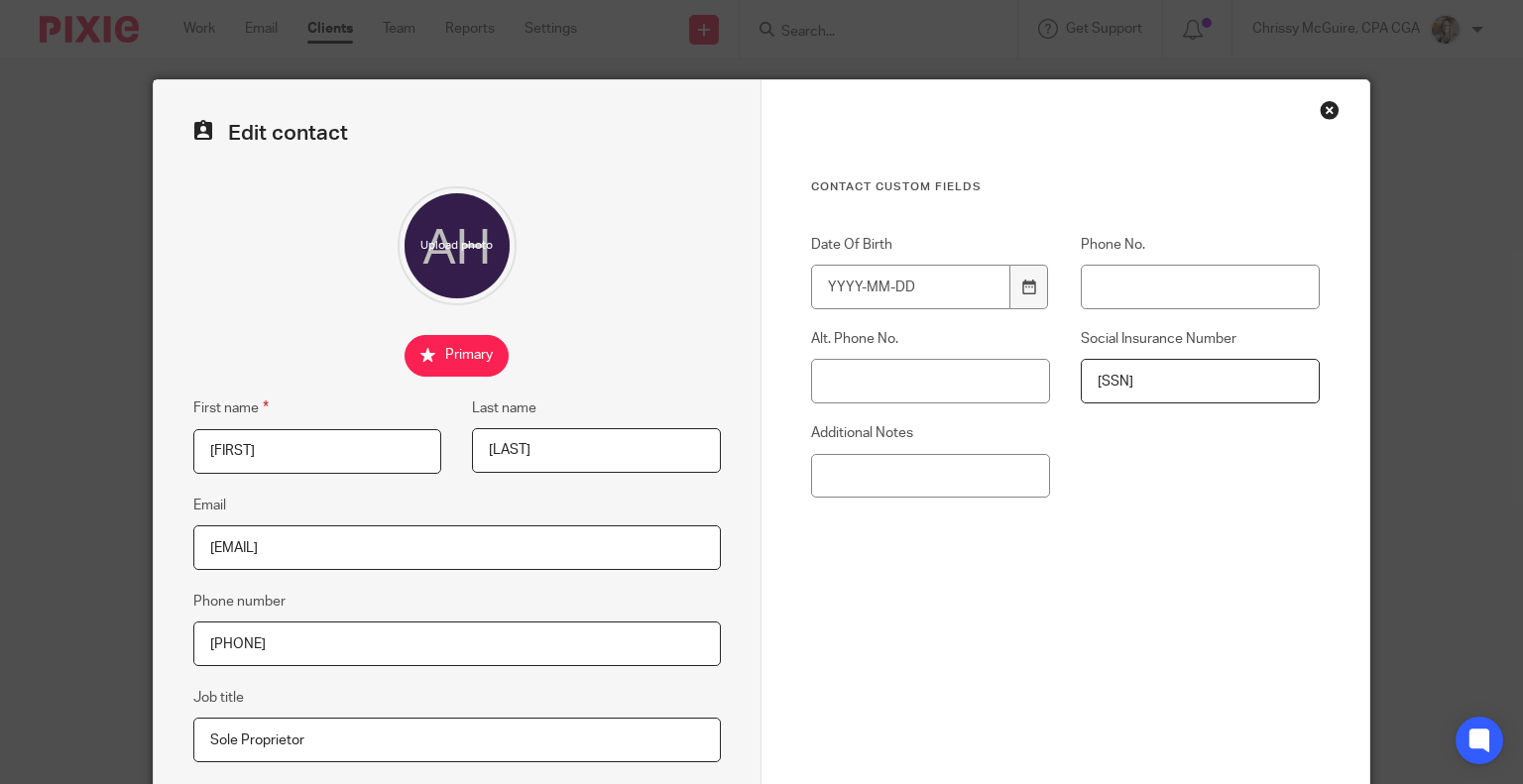 type on "735 975 914" 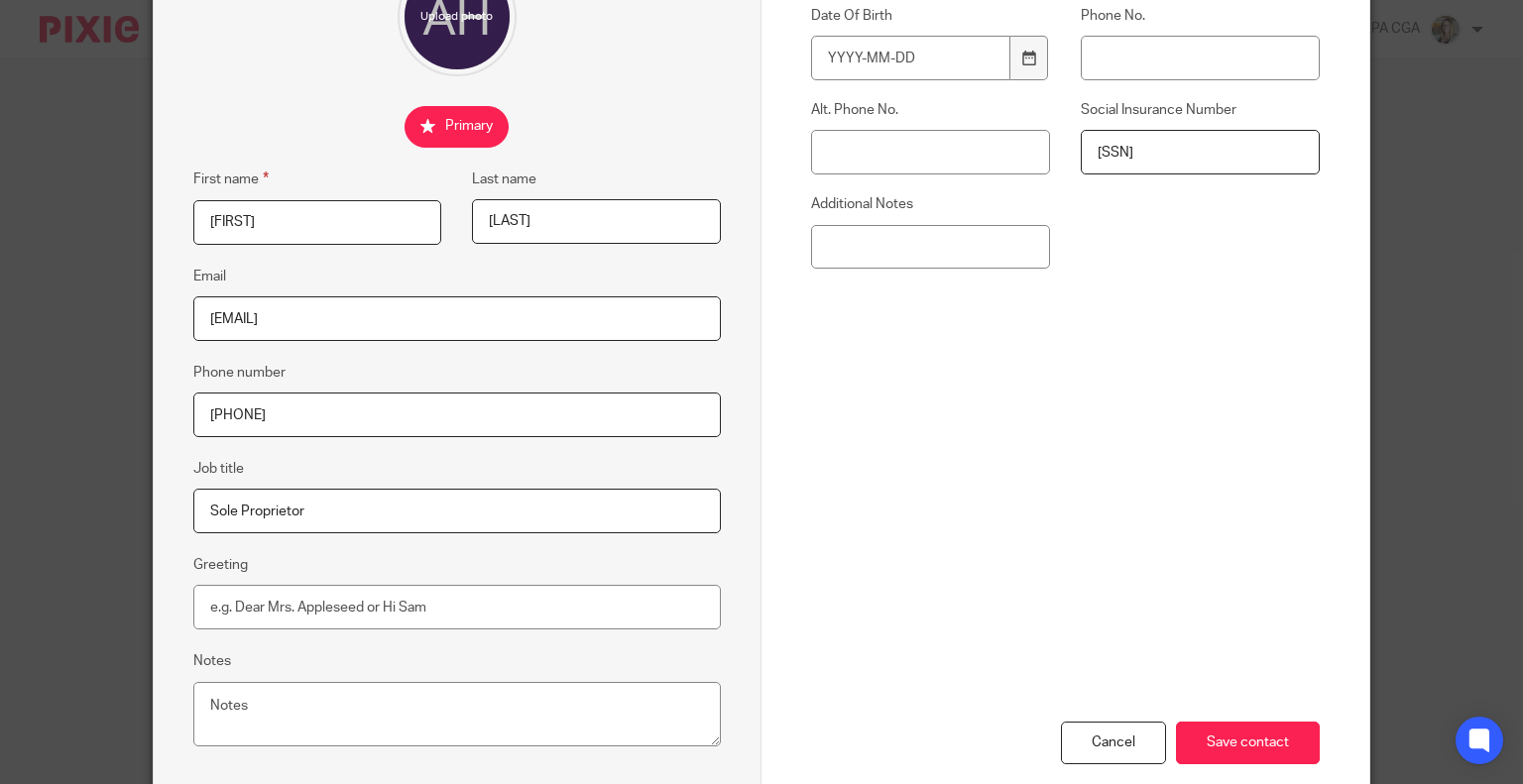 scroll, scrollTop: 297, scrollLeft: 0, axis: vertical 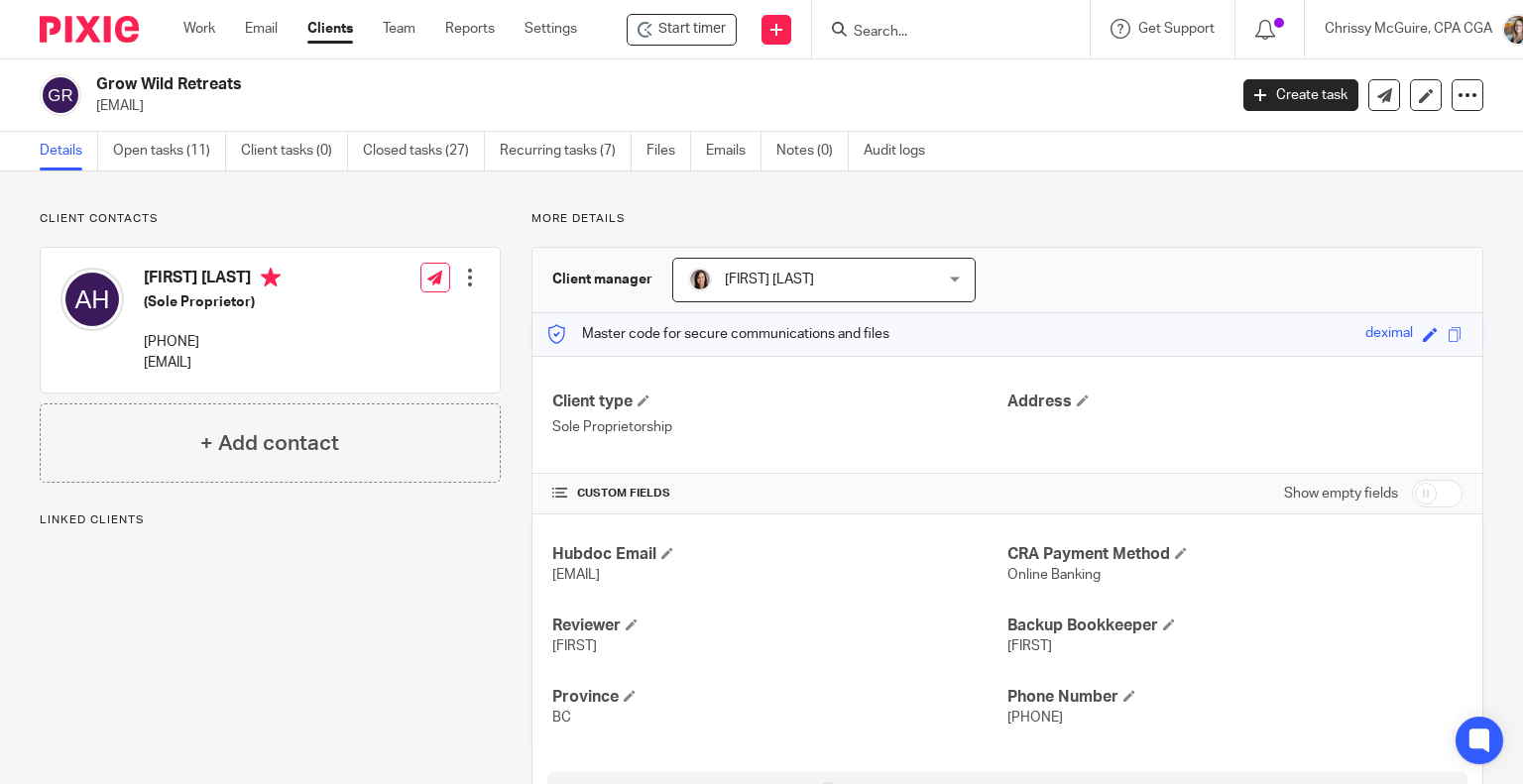 click at bounding box center [470, 278] 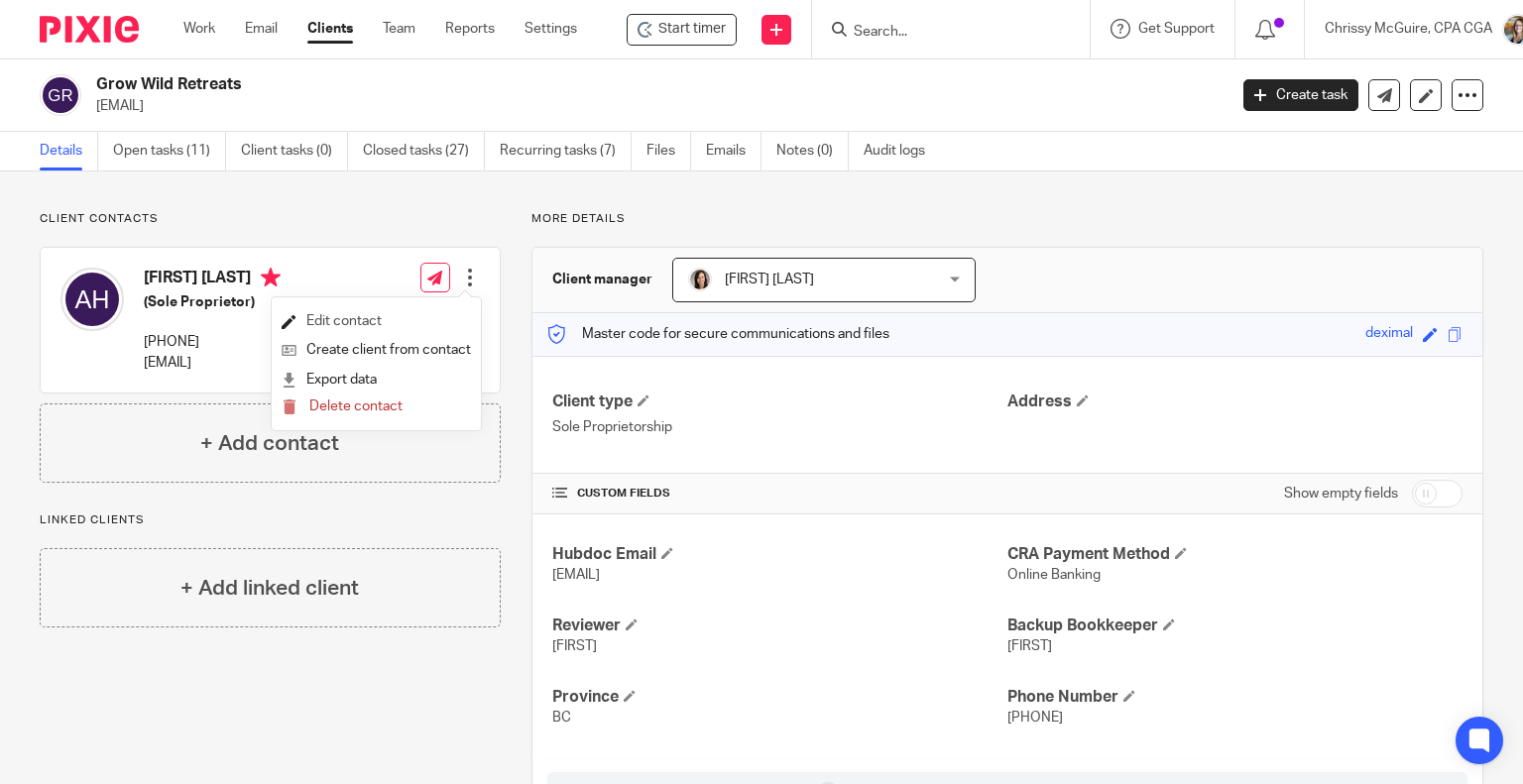 click on "Edit contact" at bounding box center (376, 321) 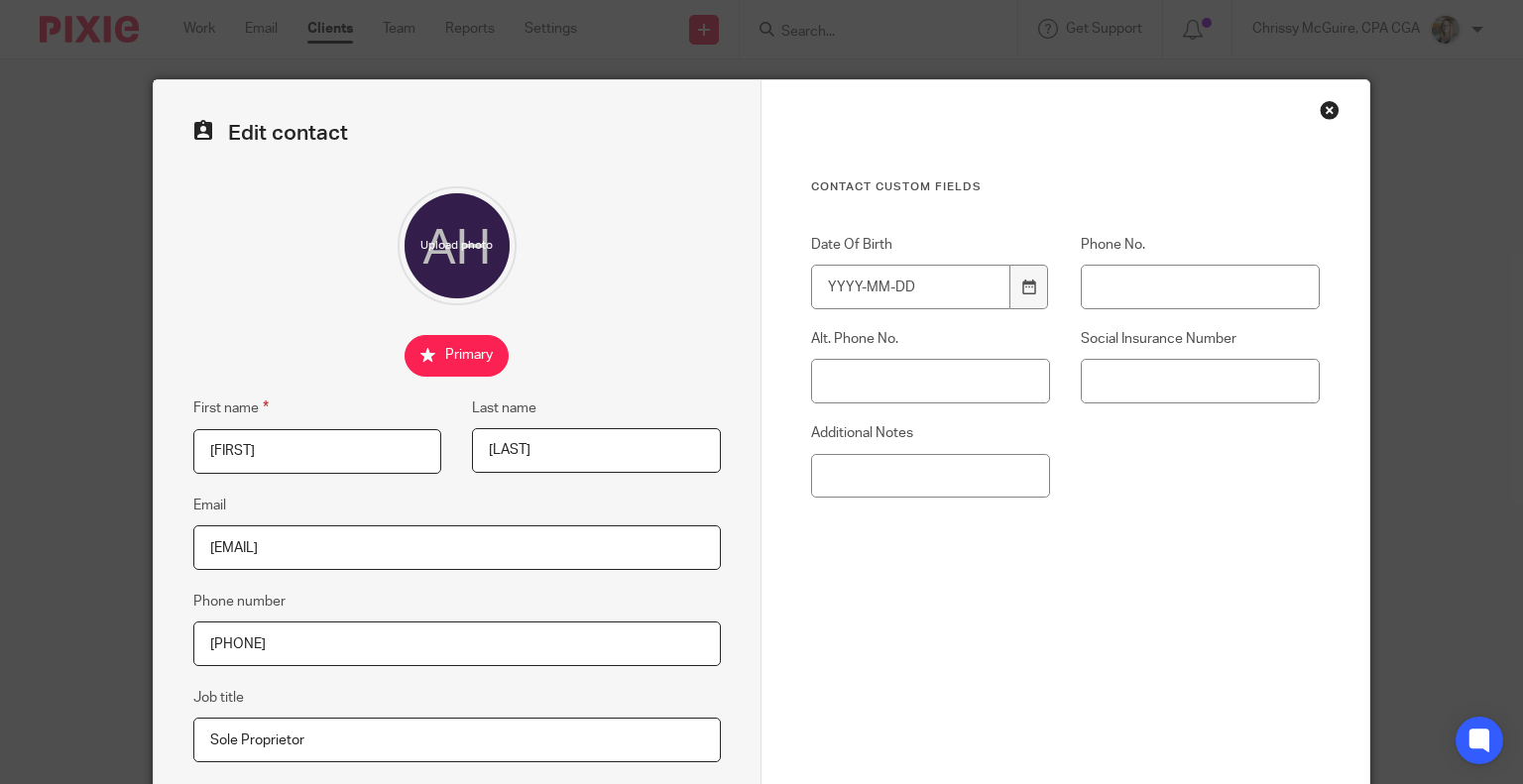 scroll, scrollTop: 0, scrollLeft: 0, axis: both 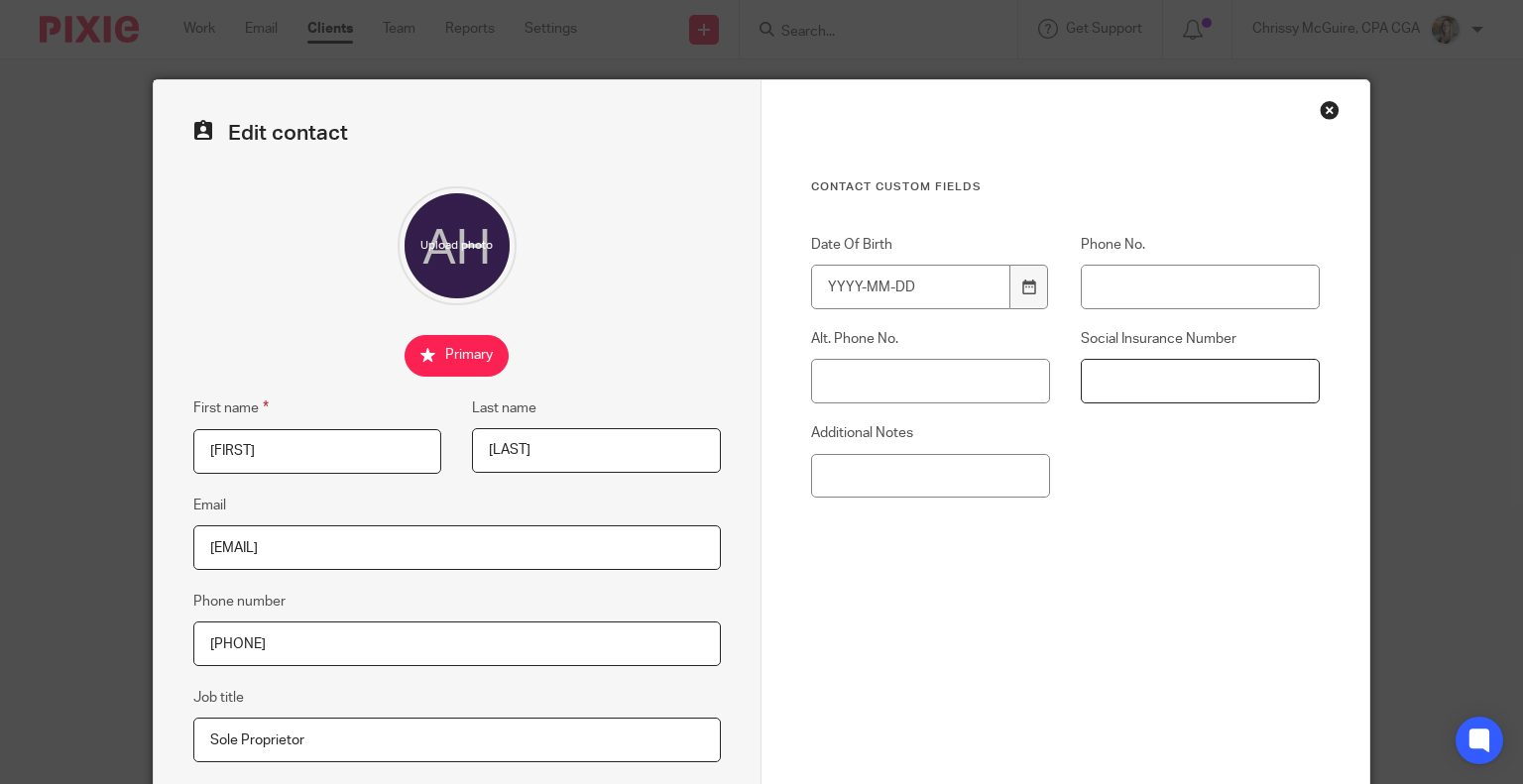 click on "Social Insurance Number" at bounding box center [1200, 381] 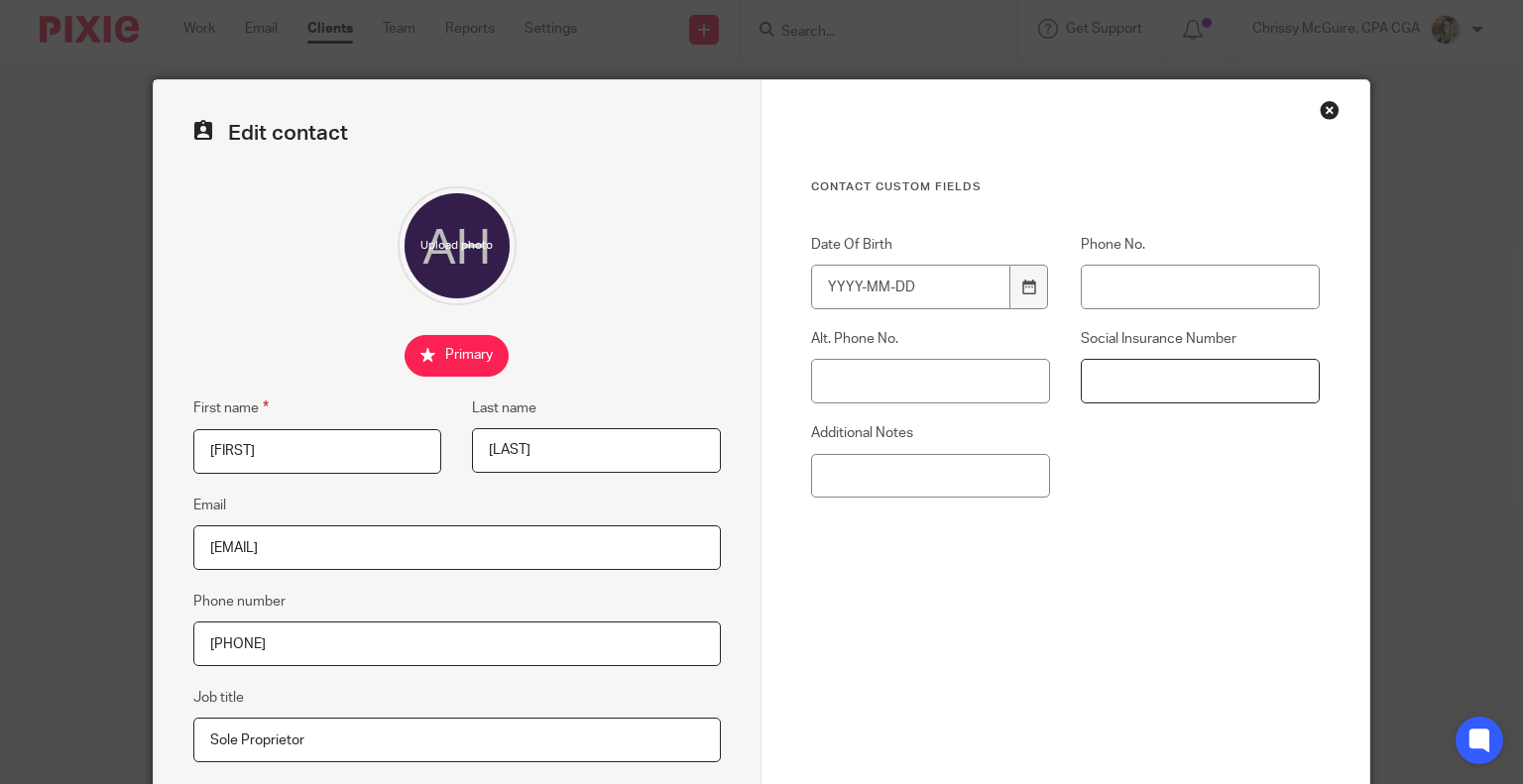 paste on "[PHONE]" 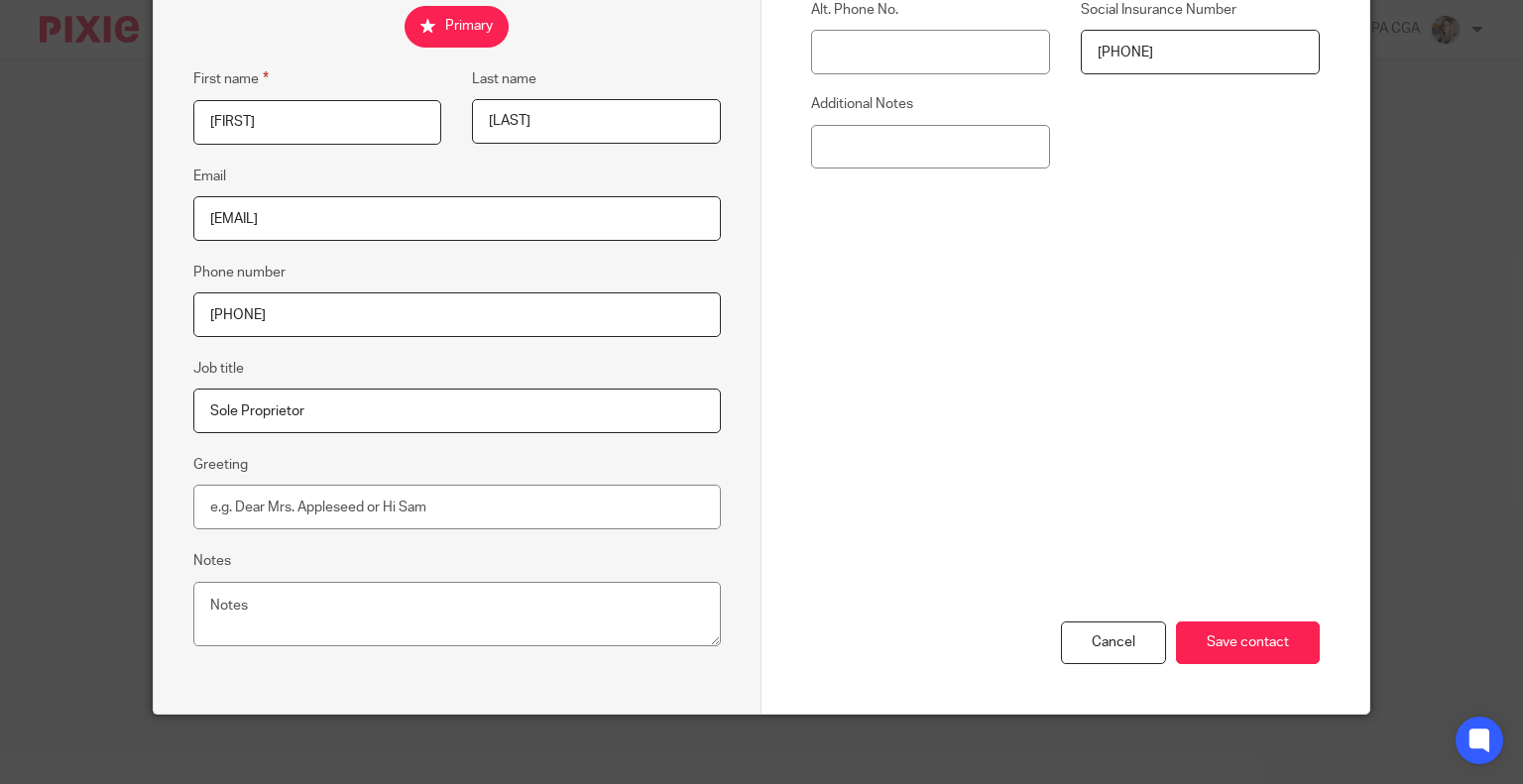 scroll, scrollTop: 336, scrollLeft: 0, axis: vertical 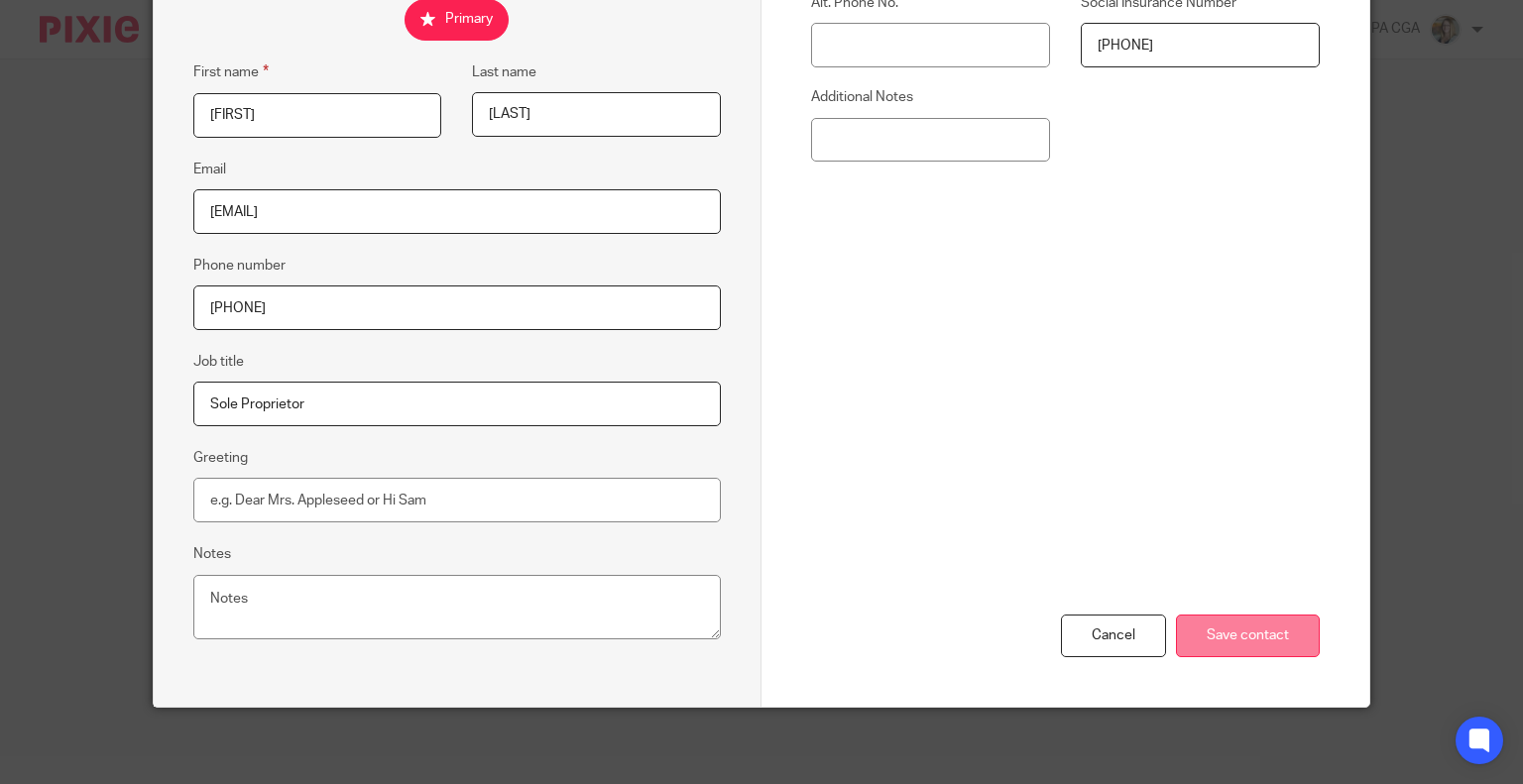 type on "[PHONE]" 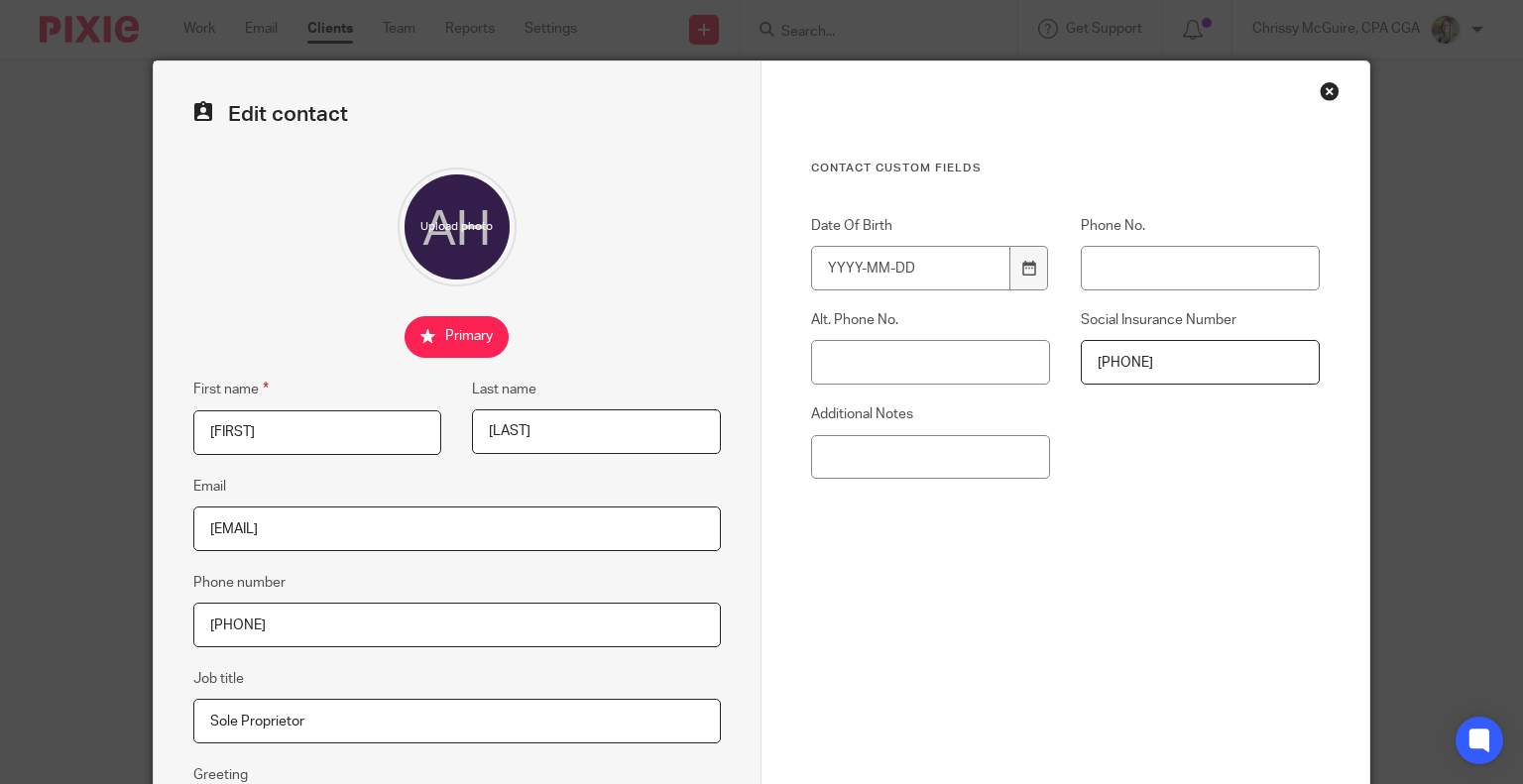 scroll, scrollTop: 0, scrollLeft: 0, axis: both 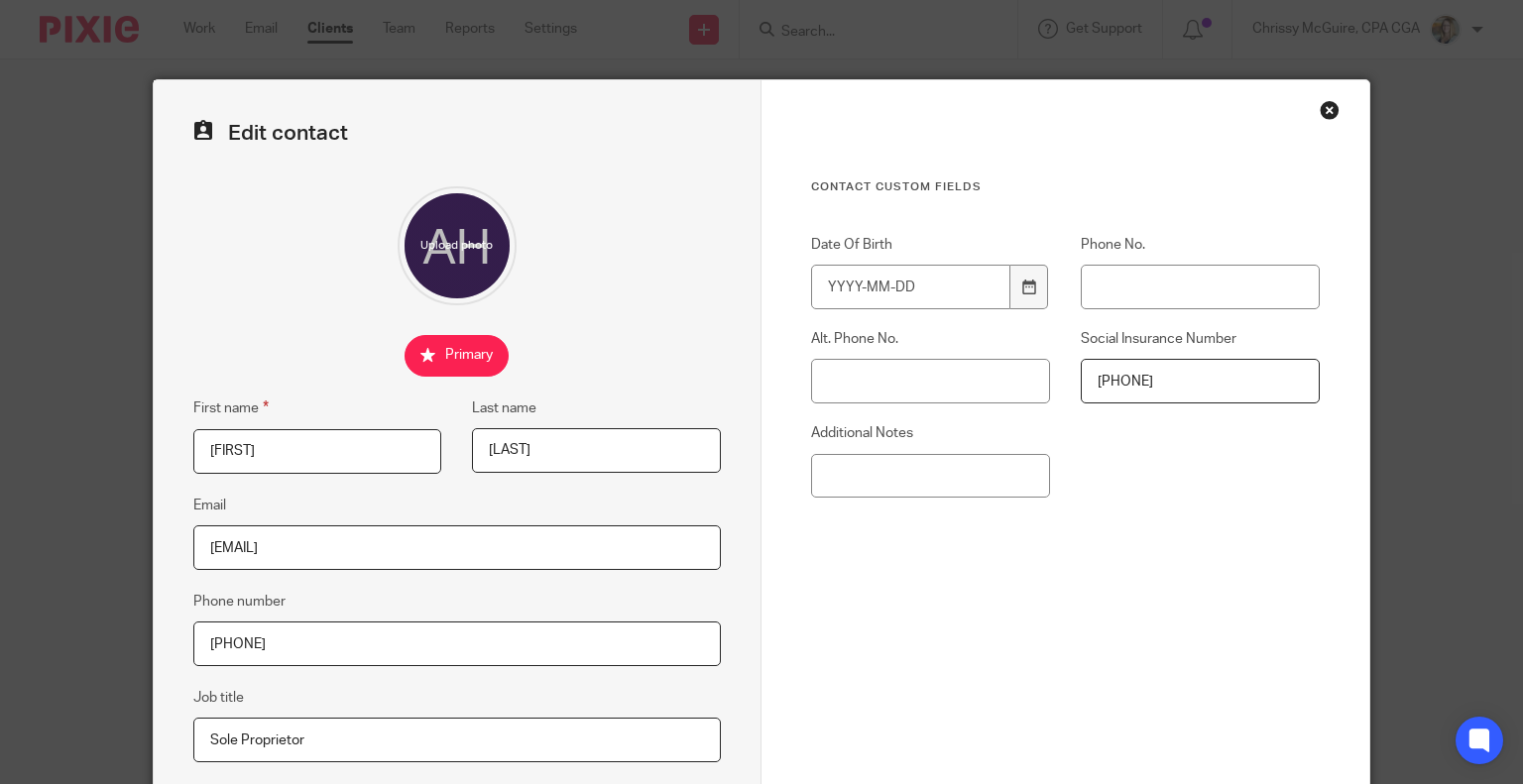 click at bounding box center (1330, 110) 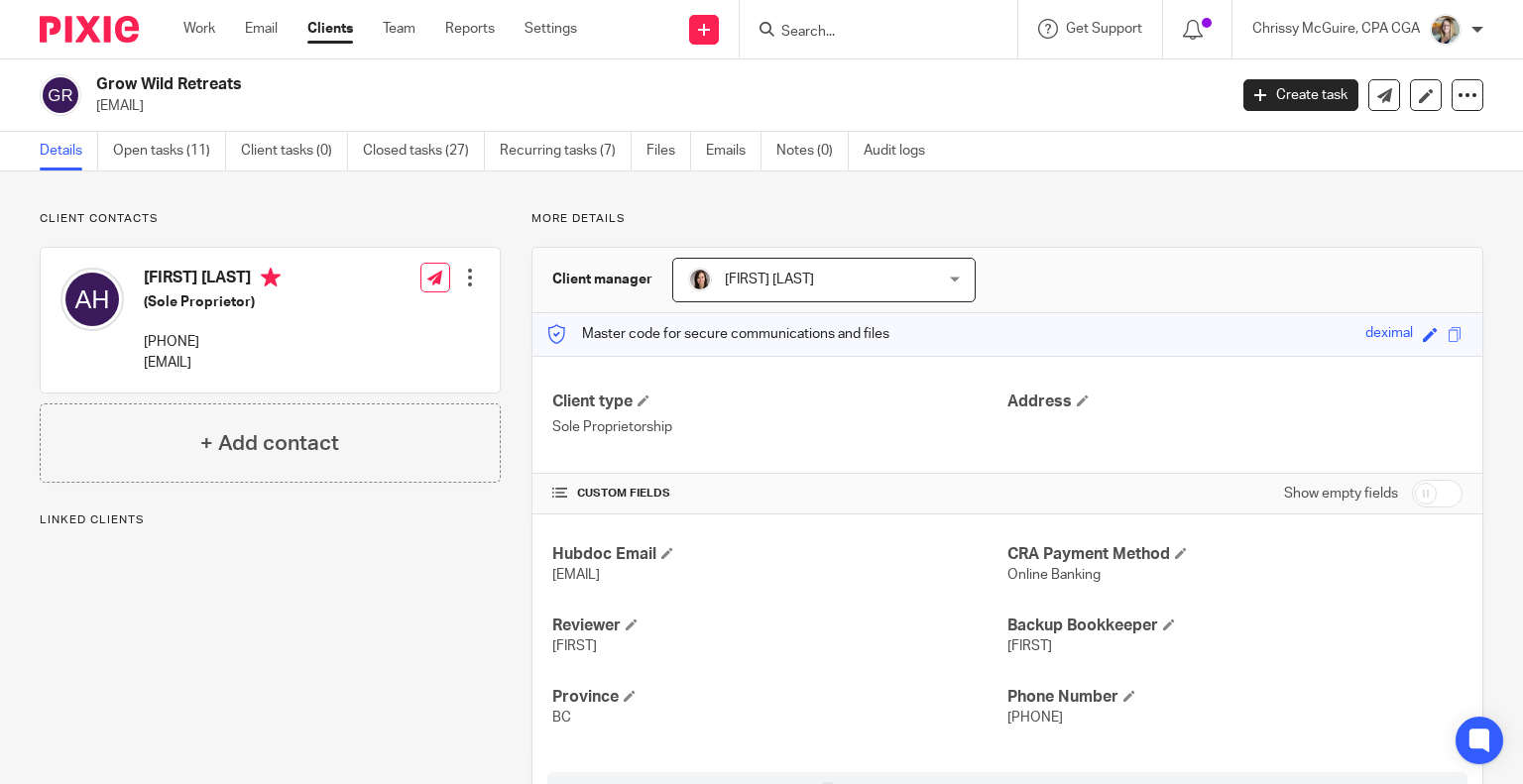 scroll, scrollTop: 0, scrollLeft: 0, axis: both 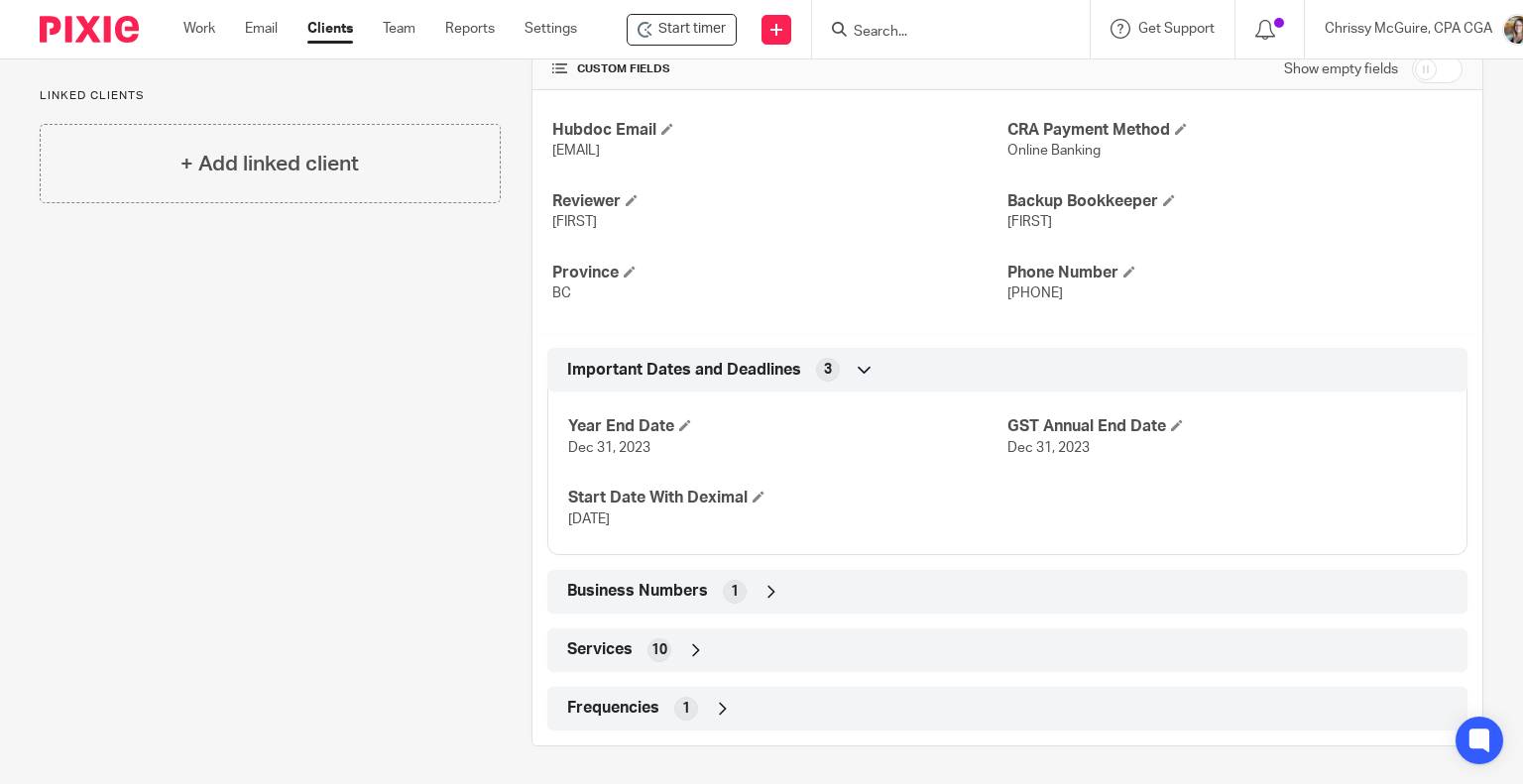 click at bounding box center [771, 592] 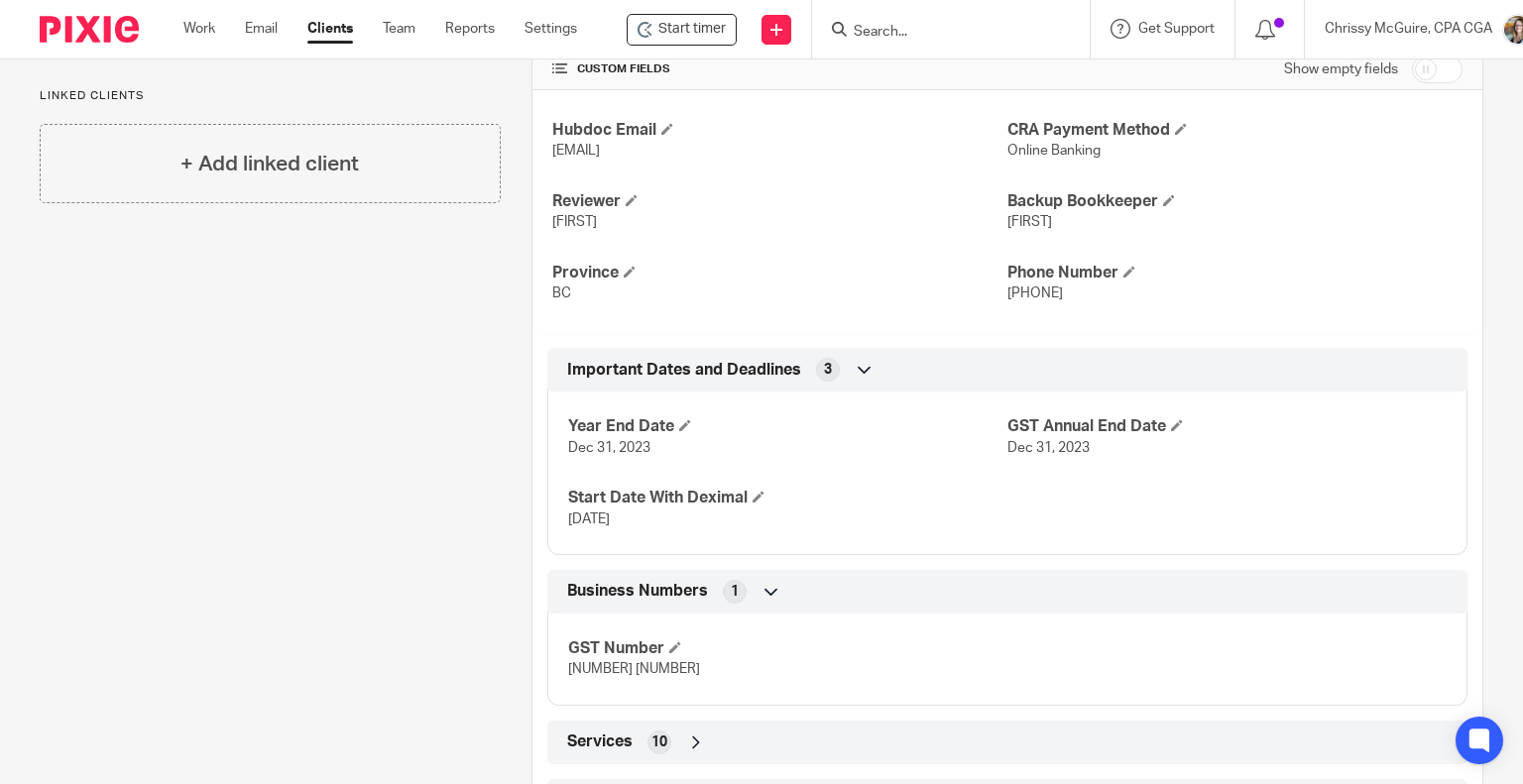 click on "[NUMBER] [NUMBER]" at bounding box center [634, 669] 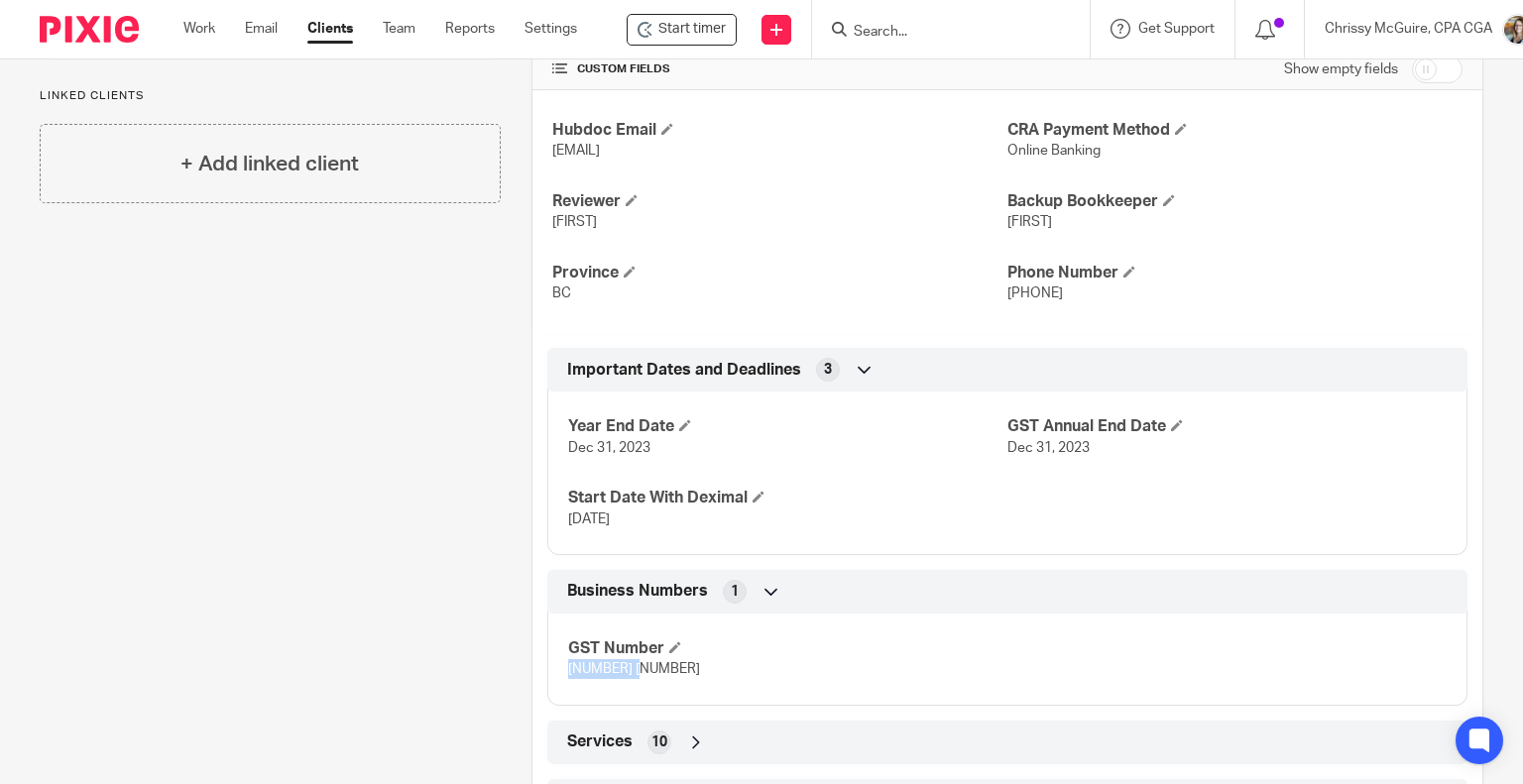 click on "[NUMBER] [NUMBER]" at bounding box center (634, 669) 